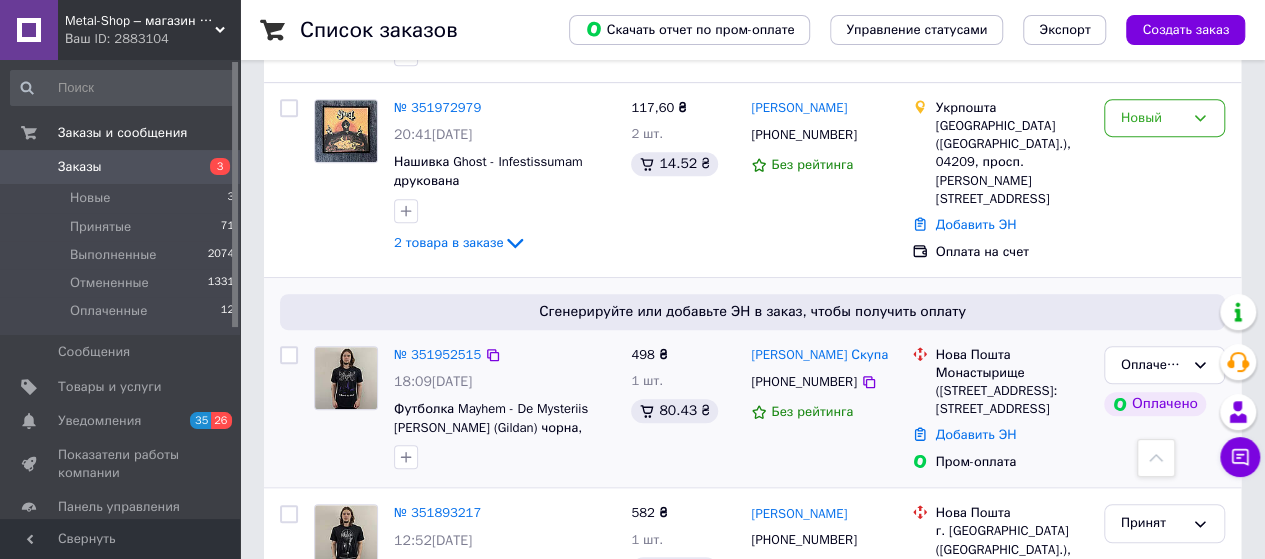 scroll, scrollTop: 700, scrollLeft: 0, axis: vertical 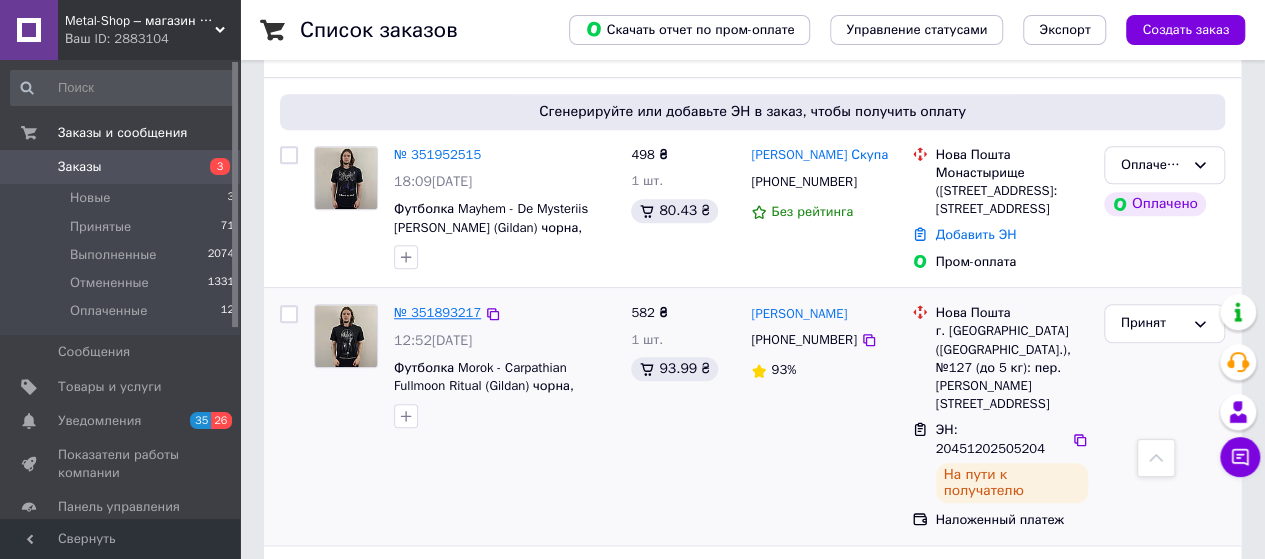 click on "№ 351893217" at bounding box center [437, 312] 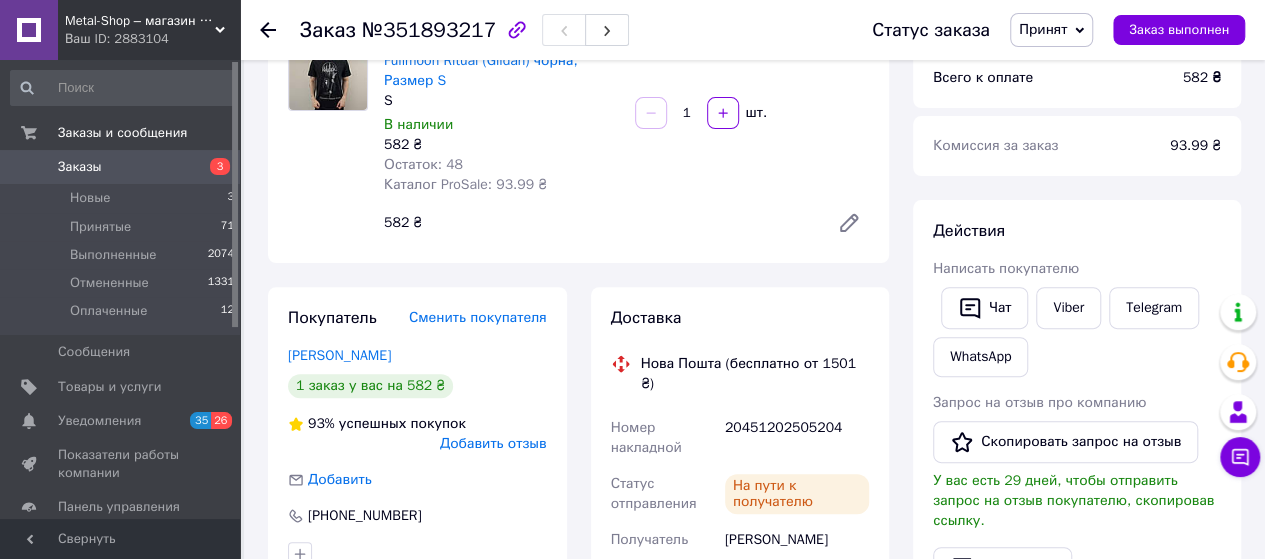 scroll, scrollTop: 400, scrollLeft: 0, axis: vertical 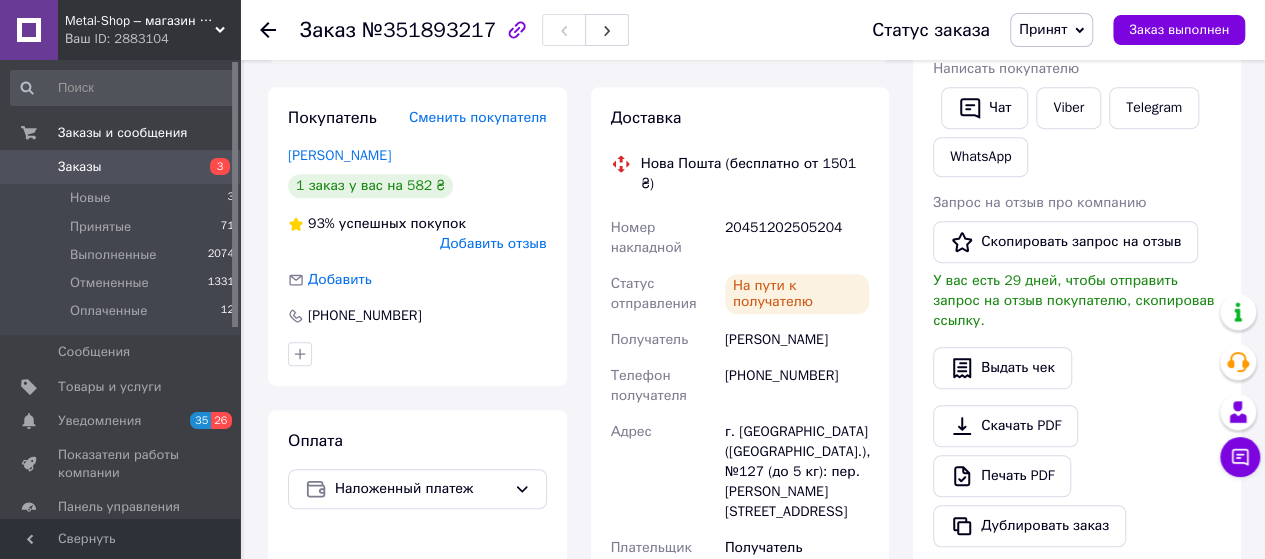 drag, startPoint x: 722, startPoint y: 315, endPoint x: 860, endPoint y: 327, distance: 138.52075 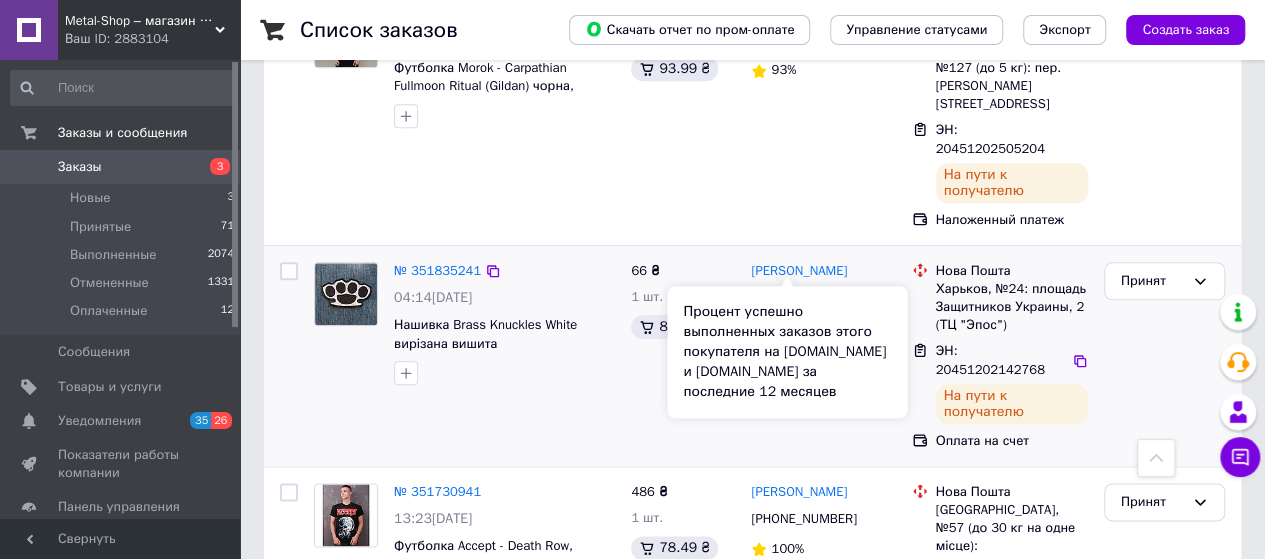 scroll, scrollTop: 1100, scrollLeft: 0, axis: vertical 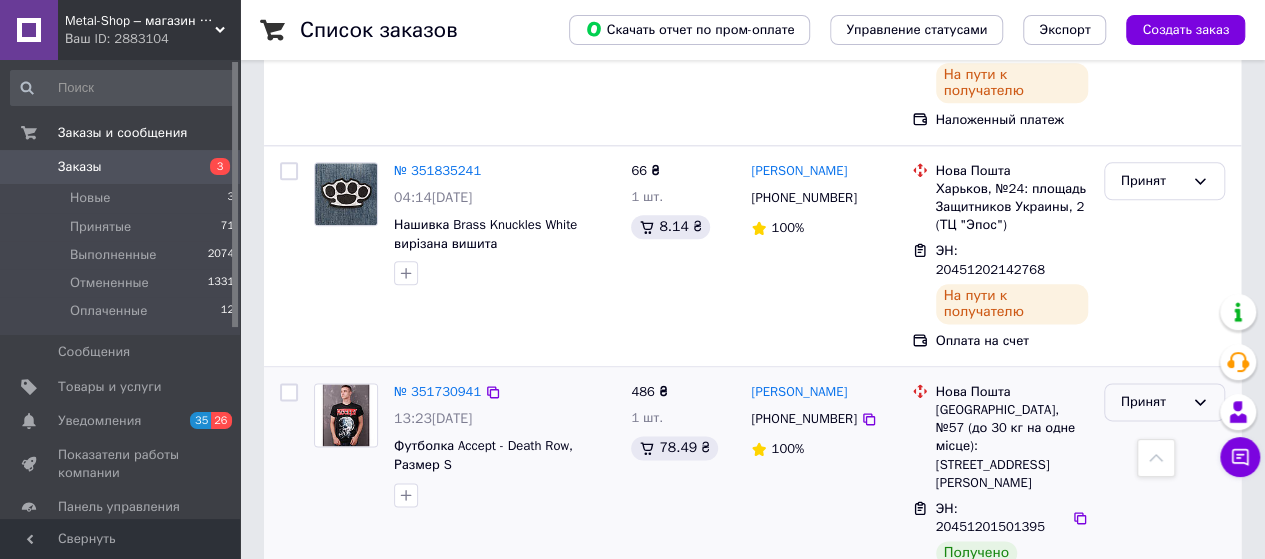 click on "Принят" at bounding box center [1152, 402] 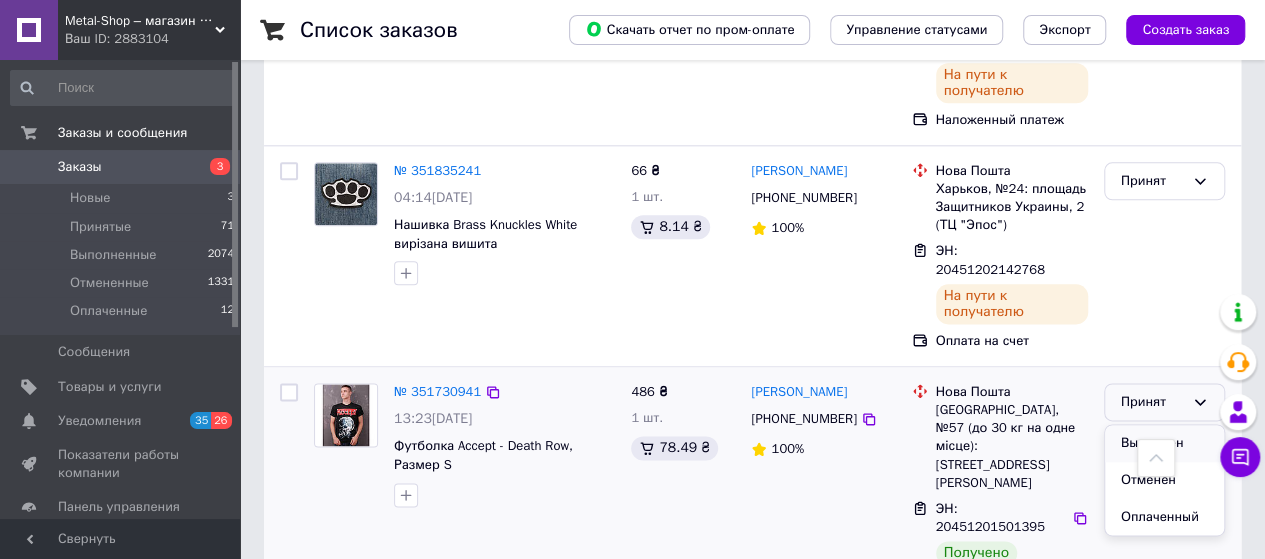 click on "Выполнен" at bounding box center [1164, 443] 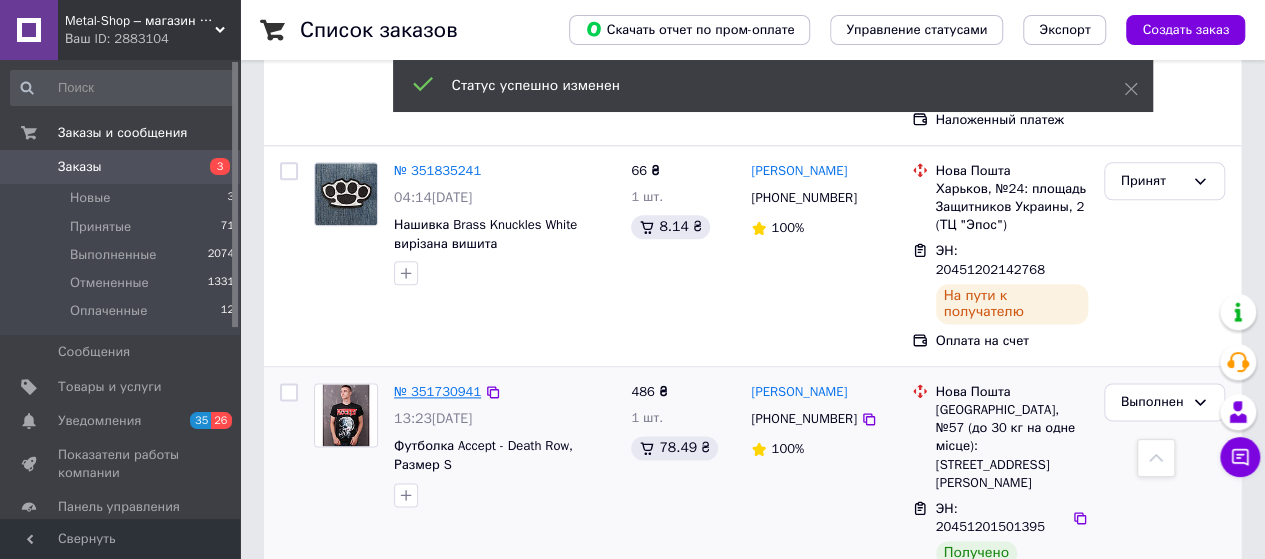 click on "№ 351730941" at bounding box center [437, 391] 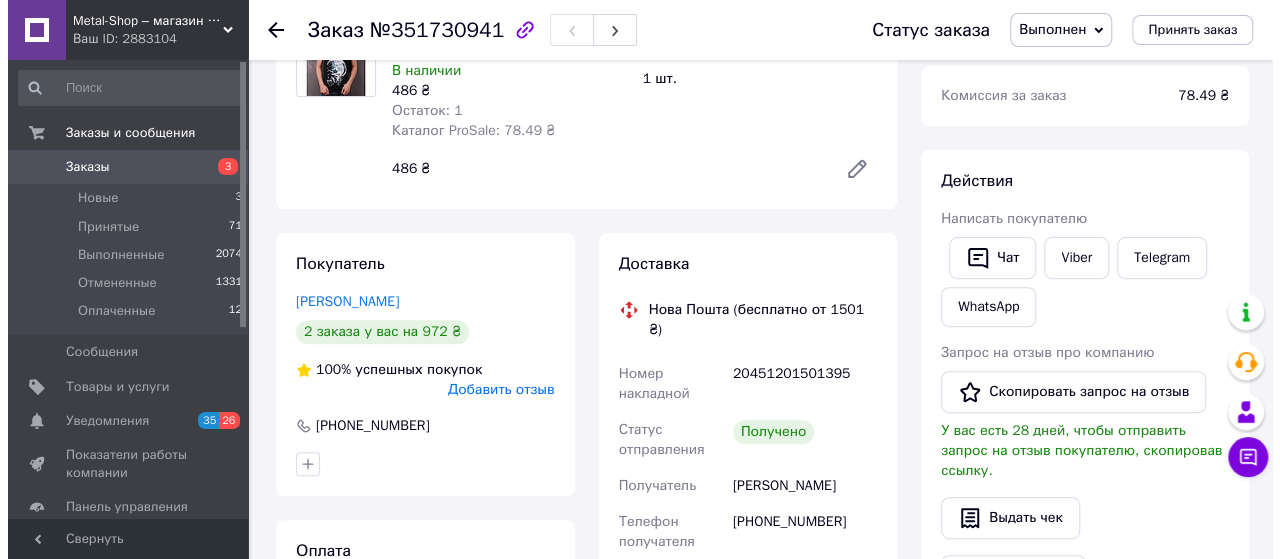 scroll, scrollTop: 114, scrollLeft: 0, axis: vertical 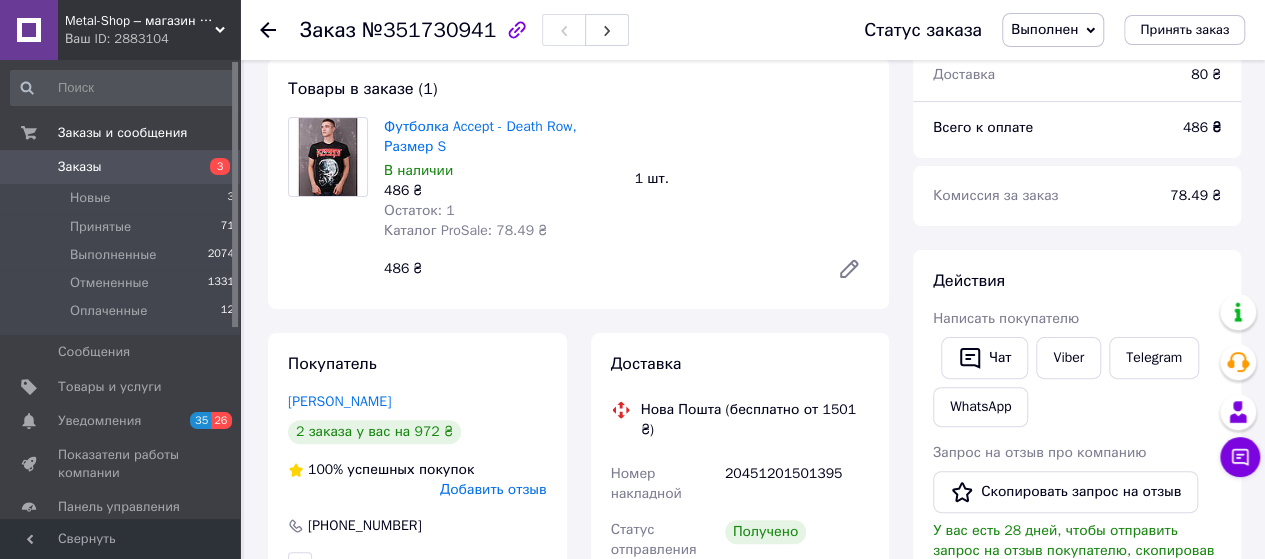 click on "Добавить отзыв" at bounding box center (493, 489) 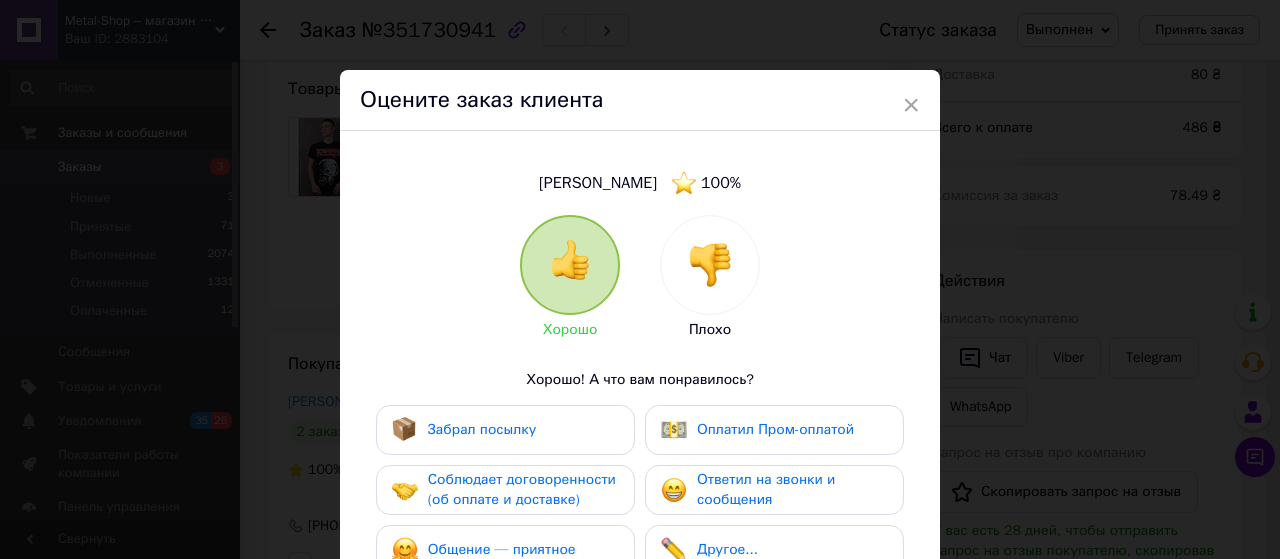 scroll, scrollTop: 200, scrollLeft: 0, axis: vertical 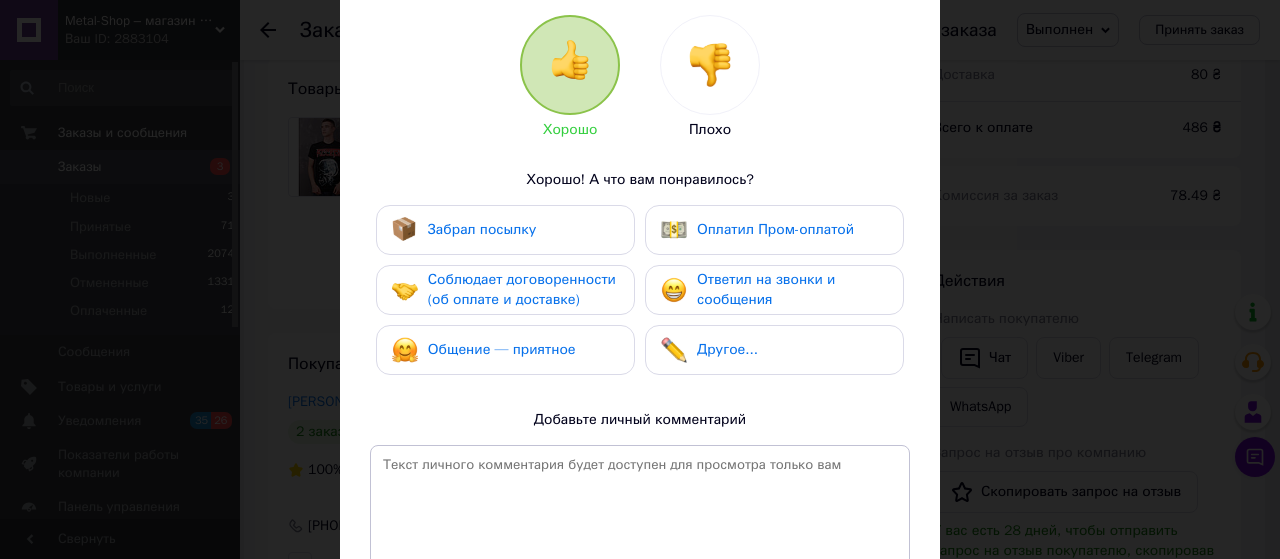 click on "Забрал посылку" at bounding box center (482, 229) 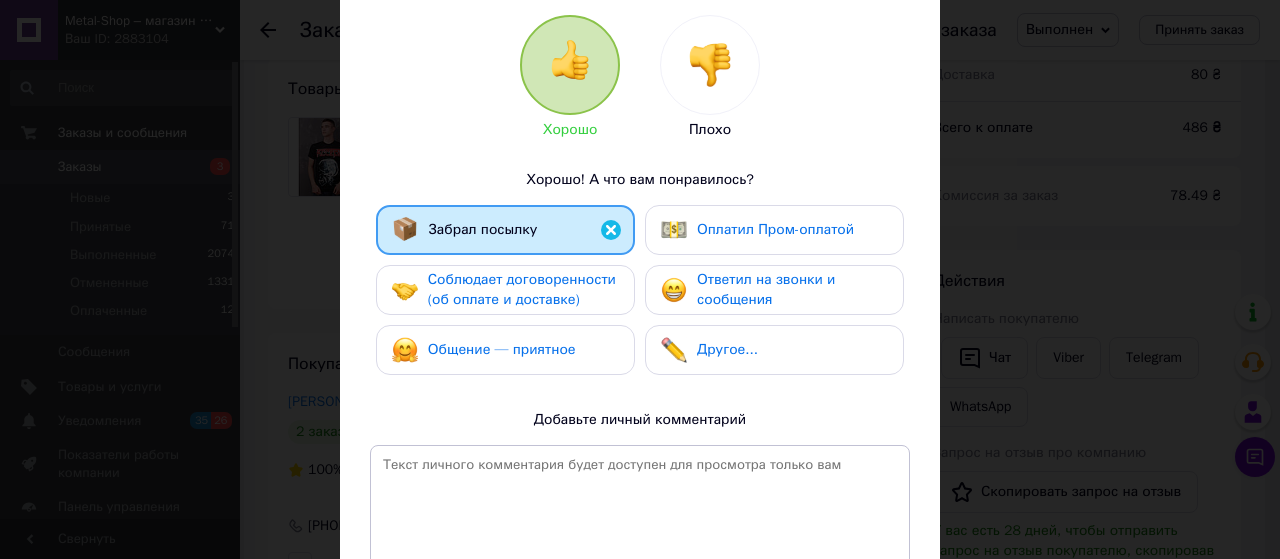 click on "Соблюдает договоренности (об оплате и доставке)" at bounding box center (523, 290) 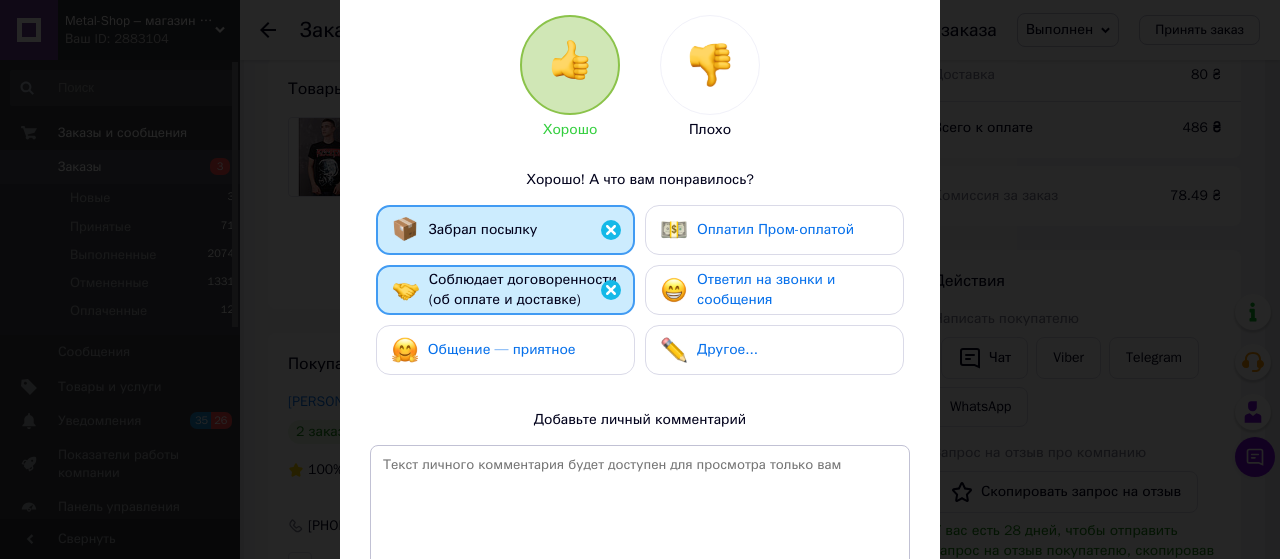 drag, startPoint x: 514, startPoint y: 345, endPoint x: 599, endPoint y: 331, distance: 86.145226 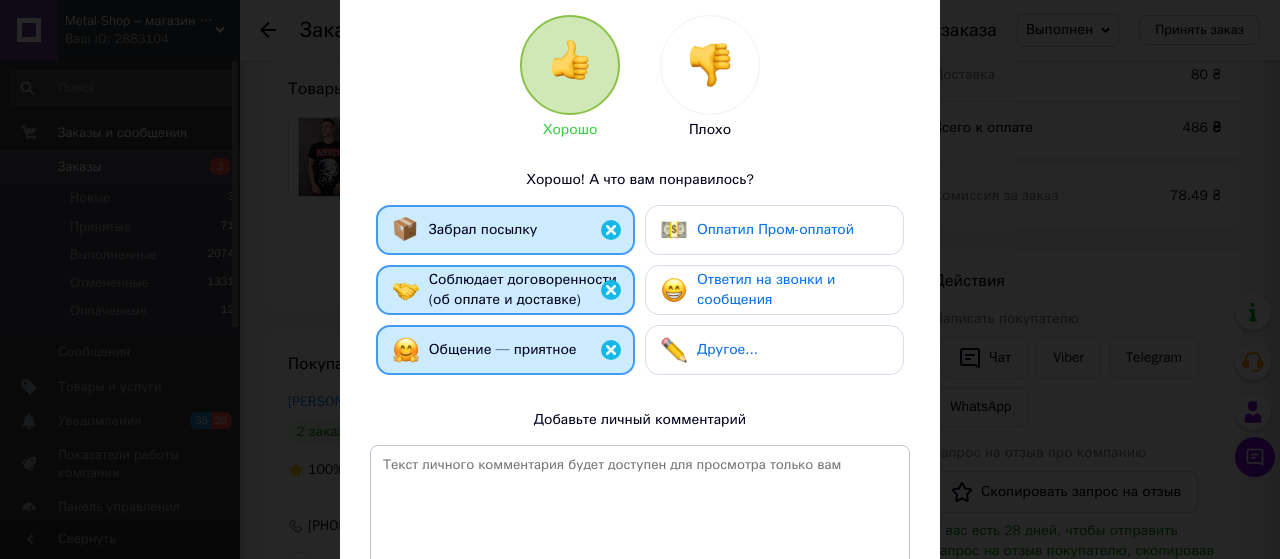 click on "Ответил на звонки и сообщения" at bounding box center [766, 289] 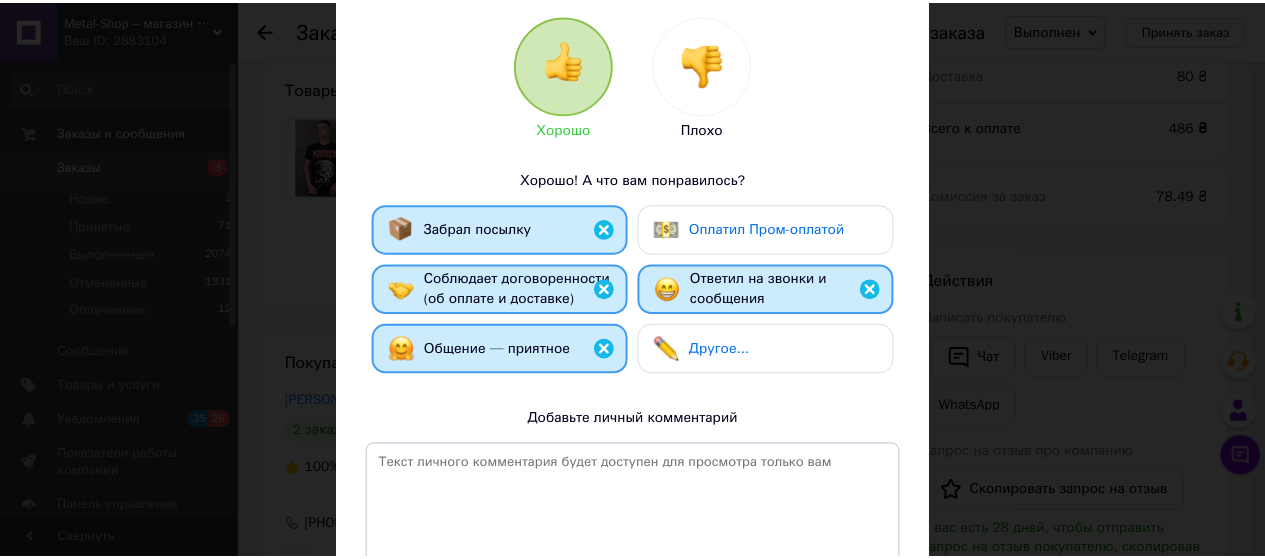 scroll, scrollTop: 400, scrollLeft: 0, axis: vertical 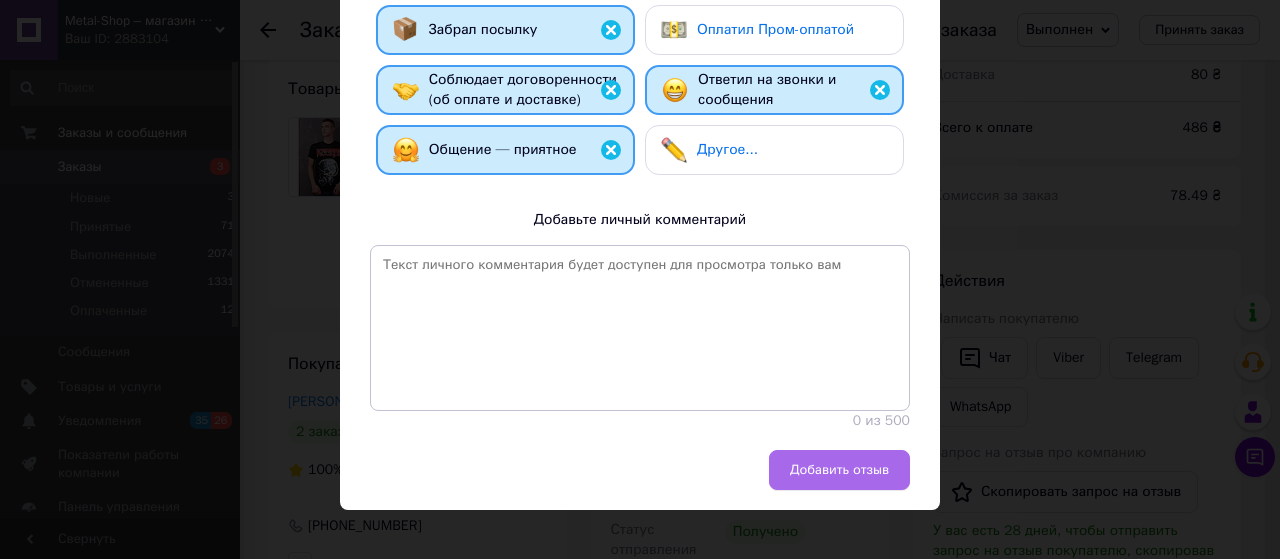 click on "Добавить отзыв" at bounding box center (839, 470) 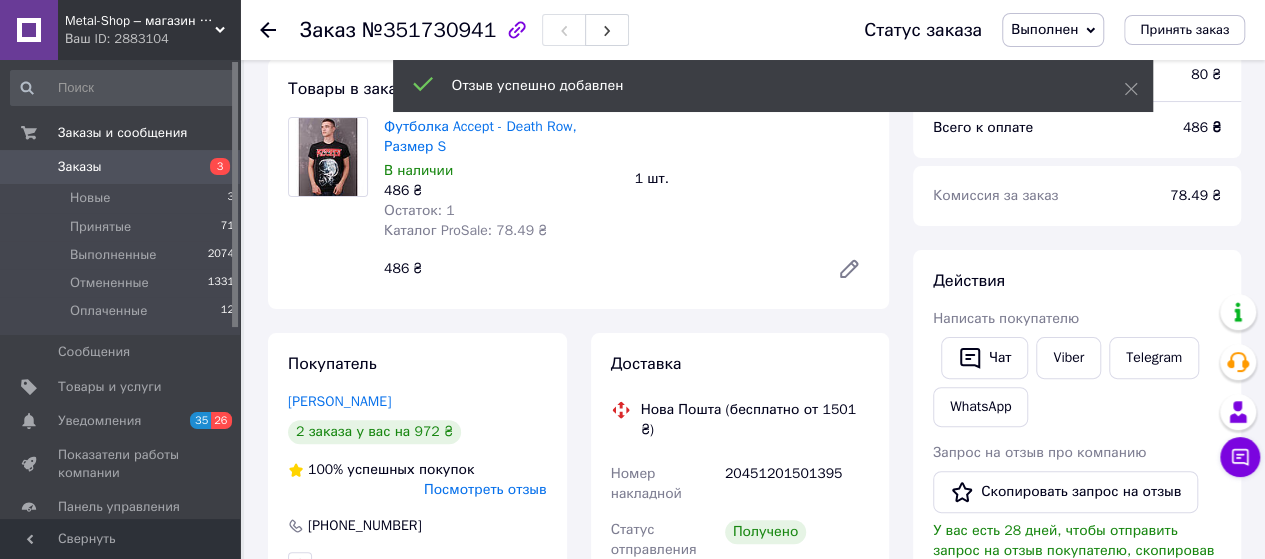 click 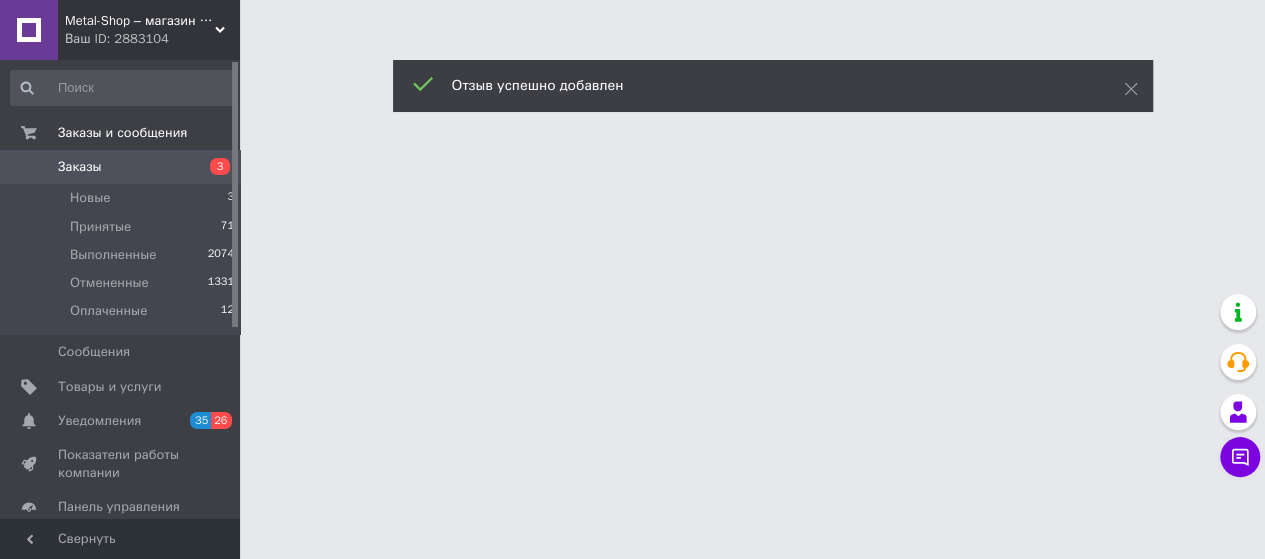 scroll, scrollTop: 0, scrollLeft: 0, axis: both 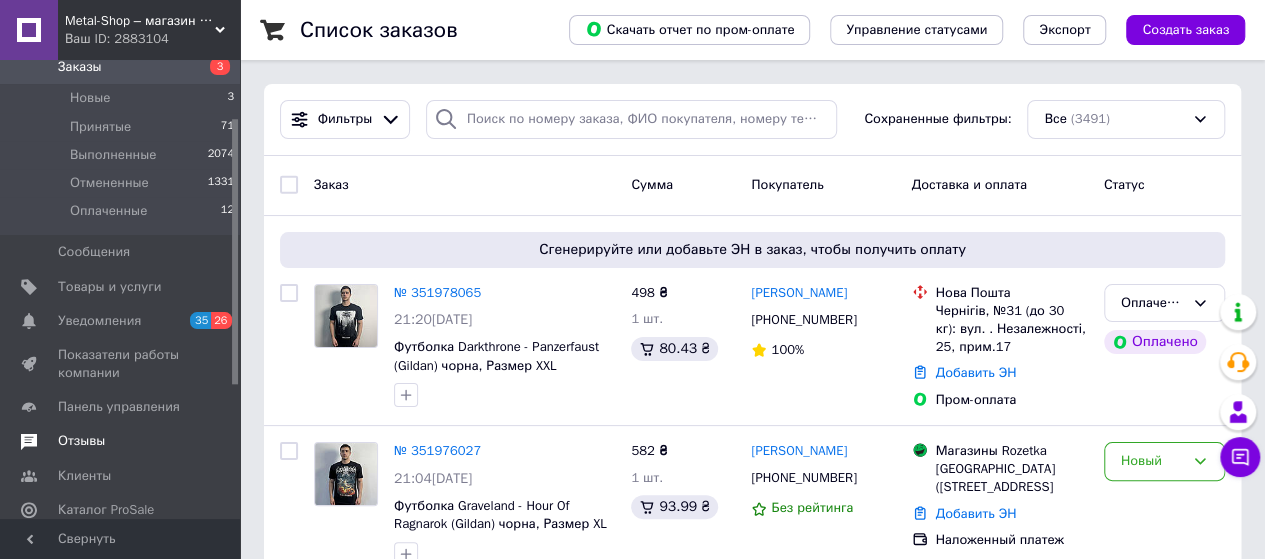 click on "Отзывы" at bounding box center (81, 441) 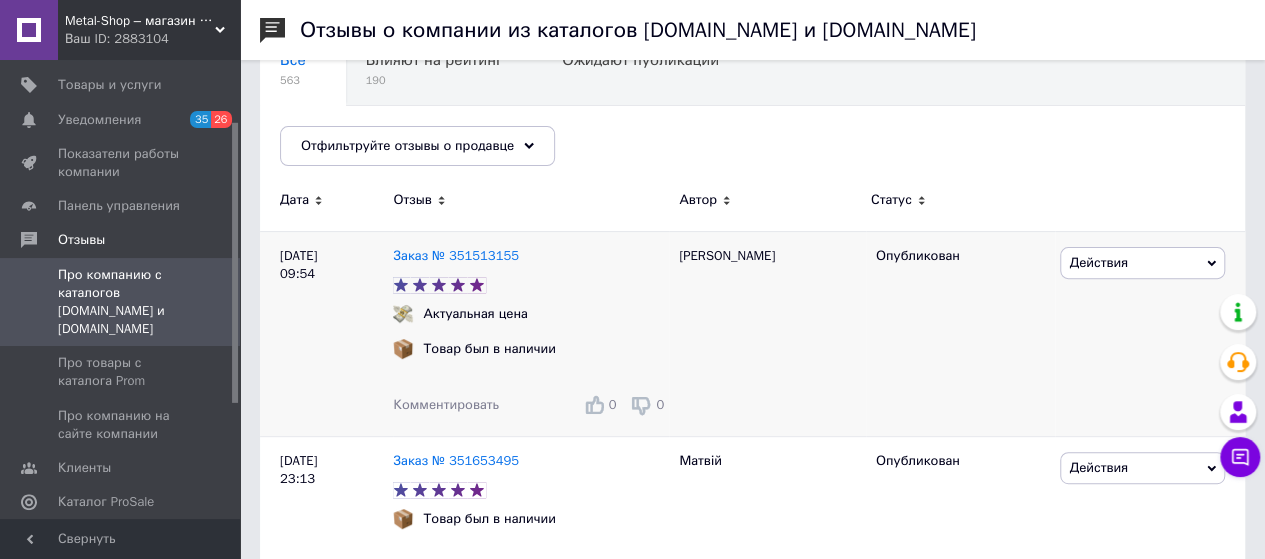 scroll, scrollTop: 100, scrollLeft: 0, axis: vertical 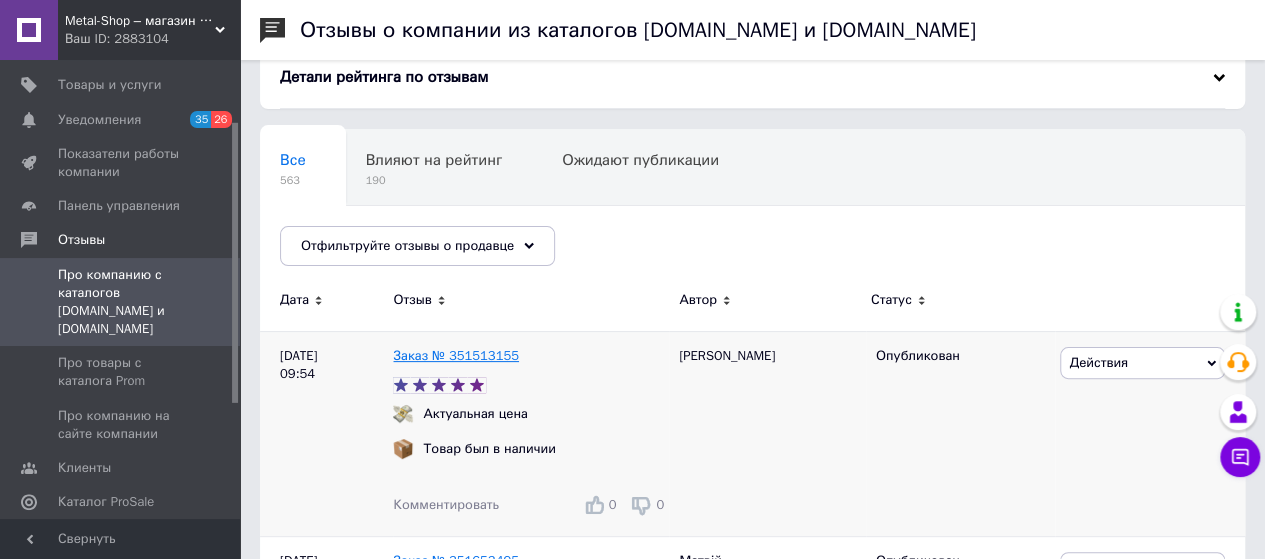 click on "Заказ № 351513155" at bounding box center (456, 355) 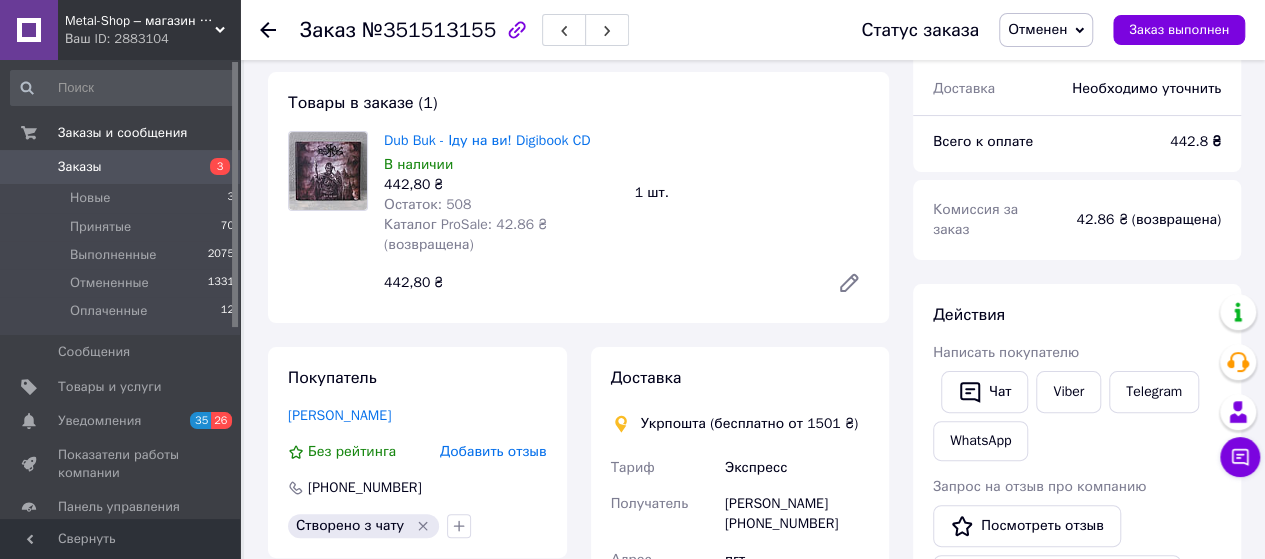 scroll, scrollTop: 0, scrollLeft: 0, axis: both 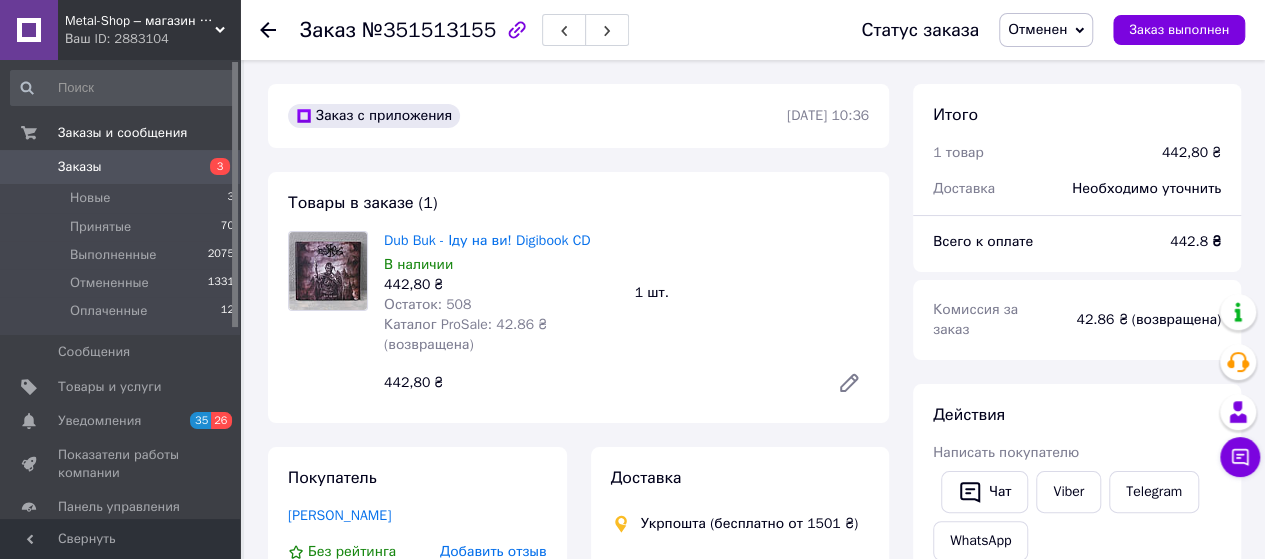 click 